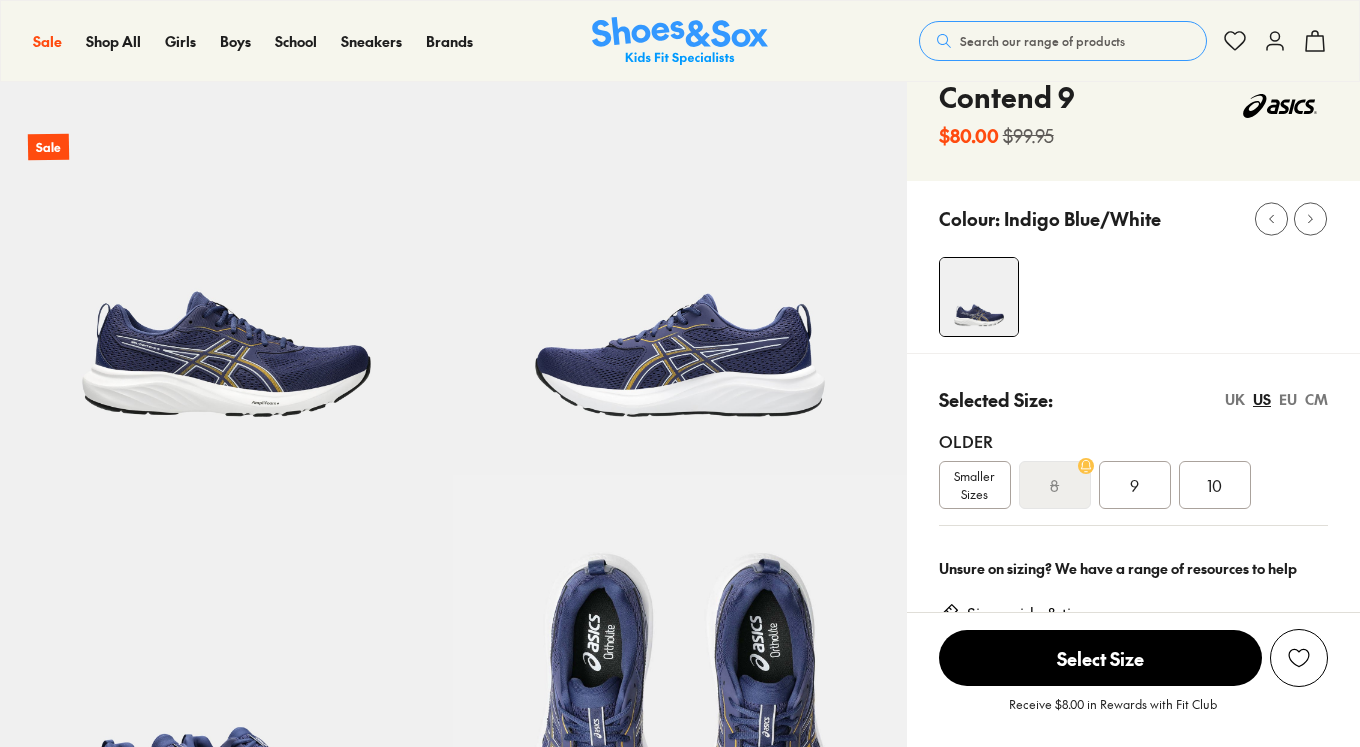 scroll, scrollTop: 100, scrollLeft: 0, axis: vertical 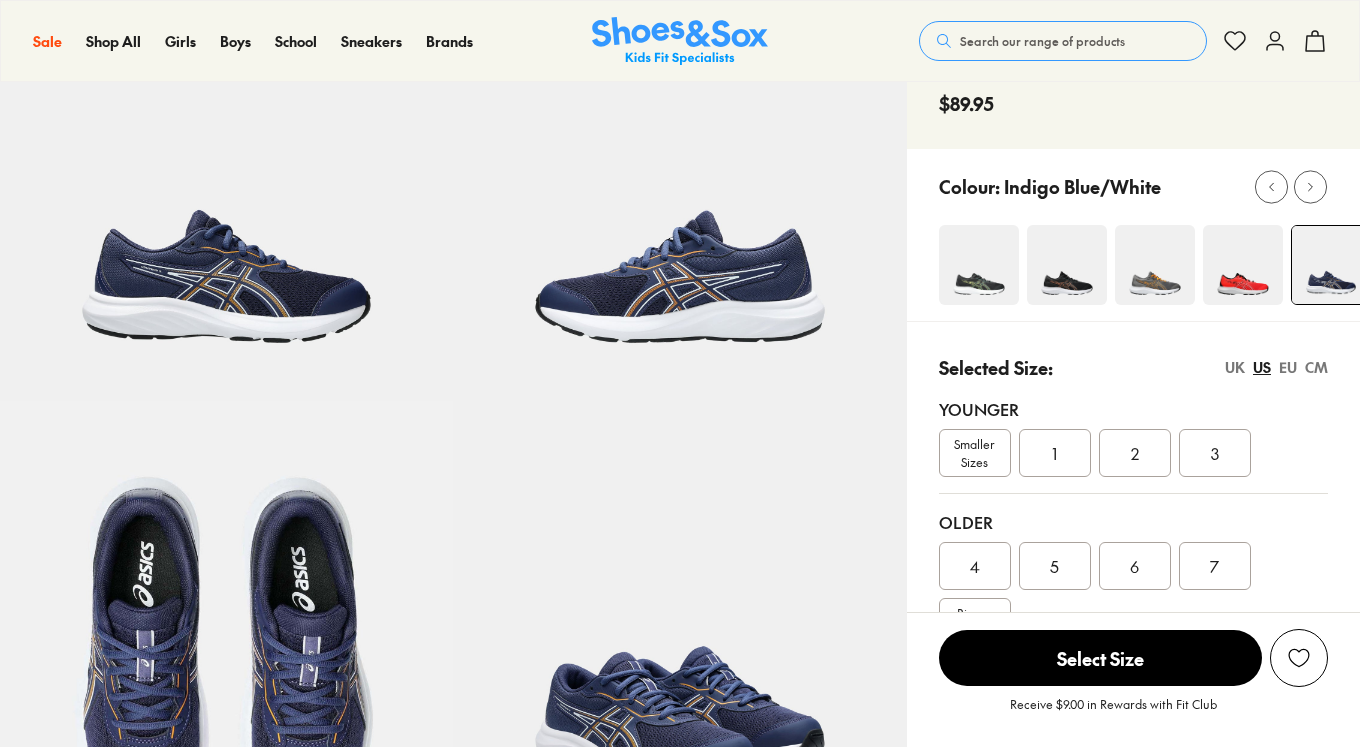 select on "*" 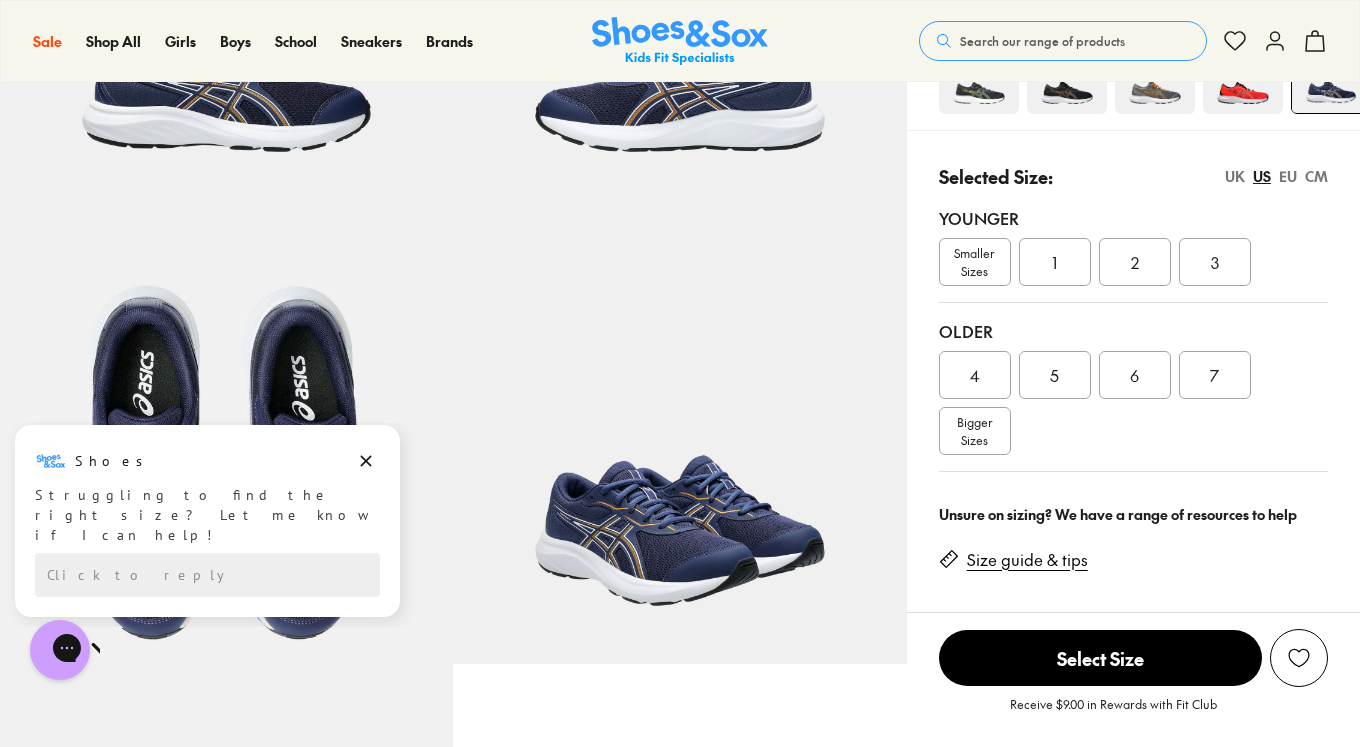 scroll, scrollTop: 400, scrollLeft: 0, axis: vertical 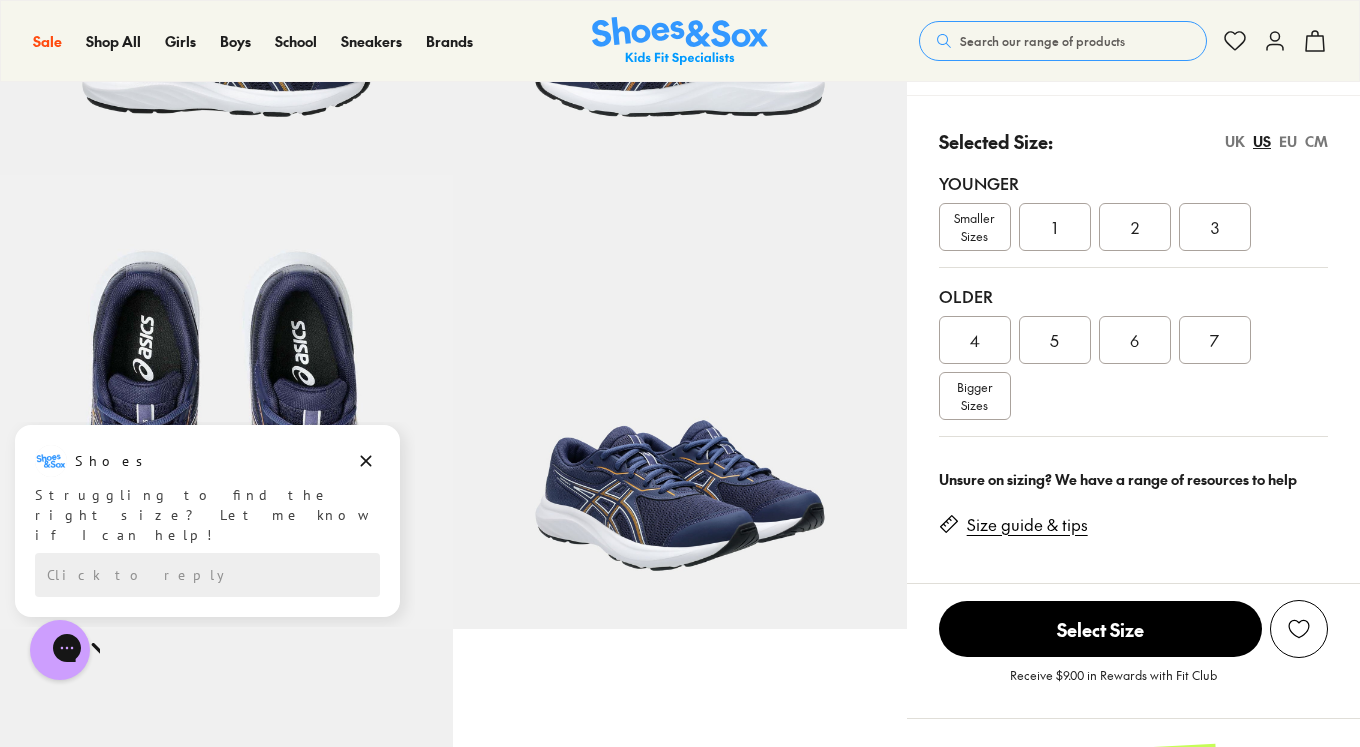 click on "Bigger Sizes" at bounding box center (975, 396) 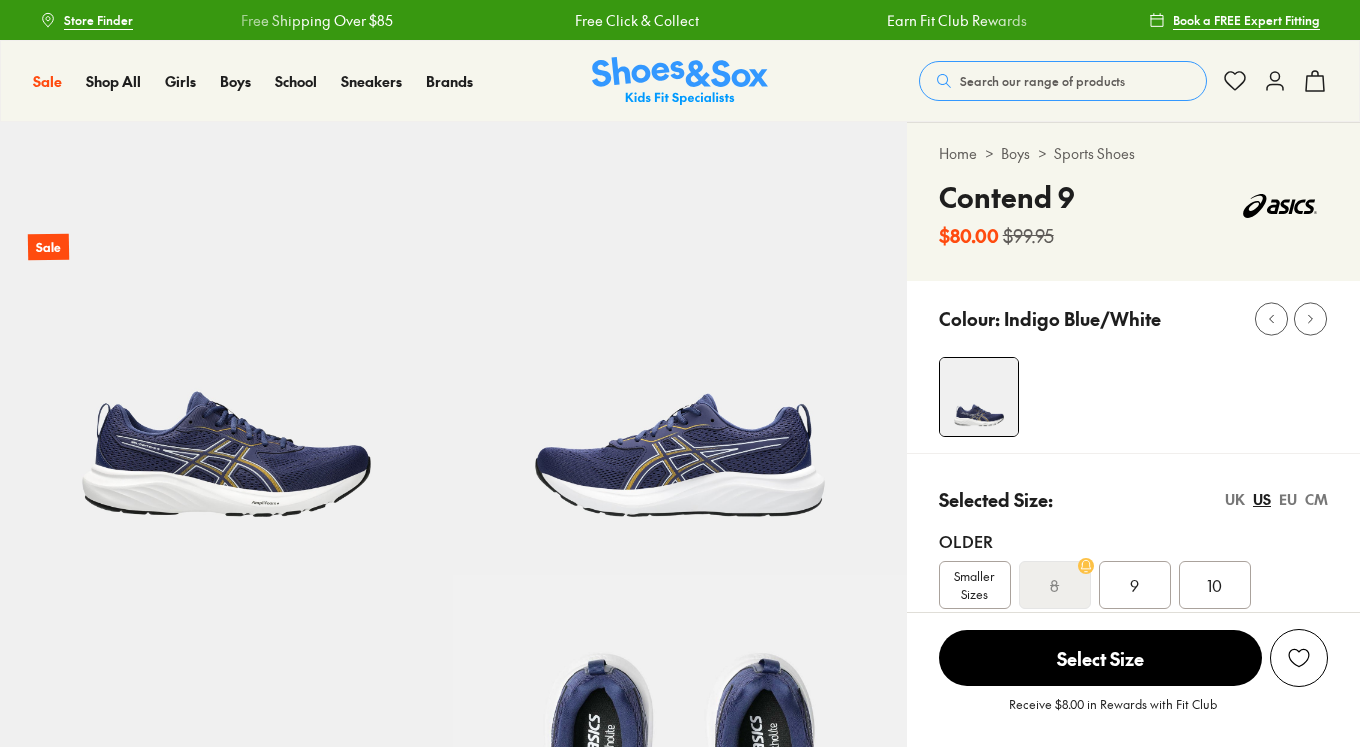 scroll, scrollTop: 0, scrollLeft: 0, axis: both 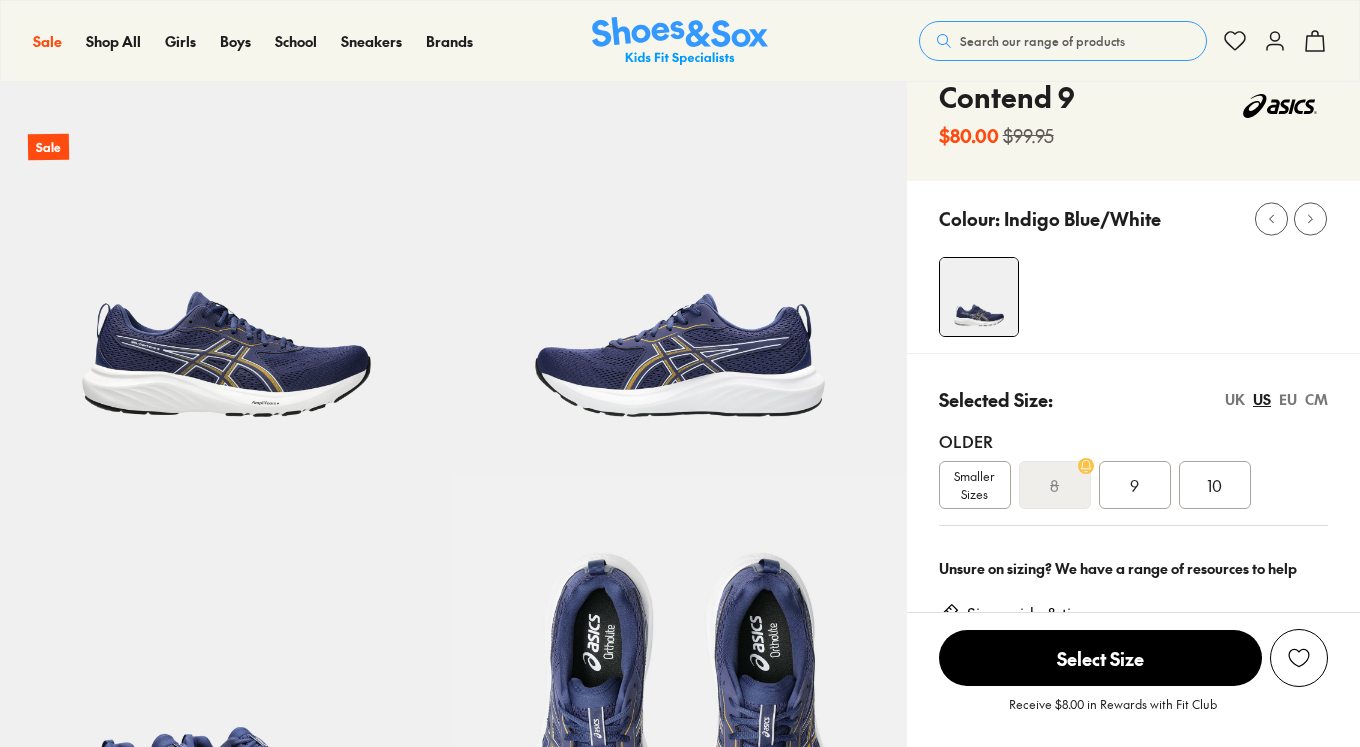 click on "8" at bounding box center [1055, 485] 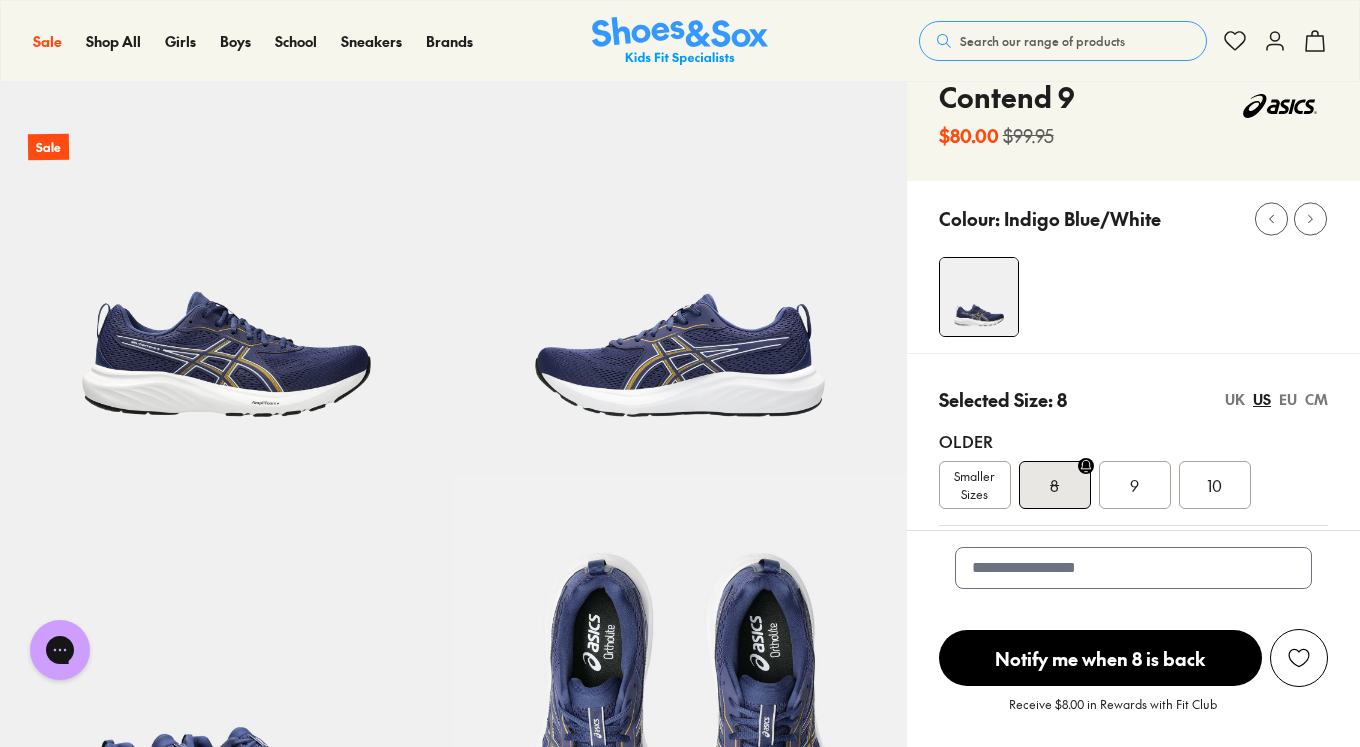 scroll, scrollTop: 0, scrollLeft: 0, axis: both 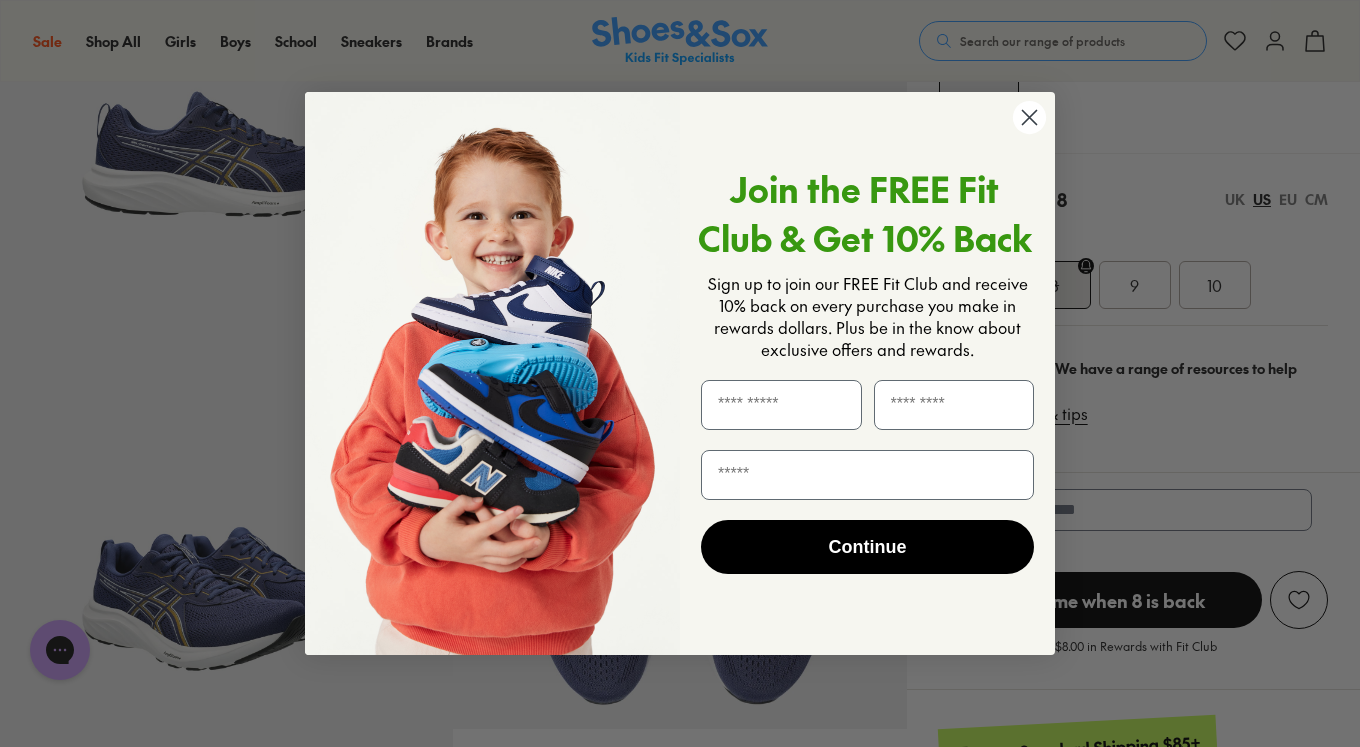 click 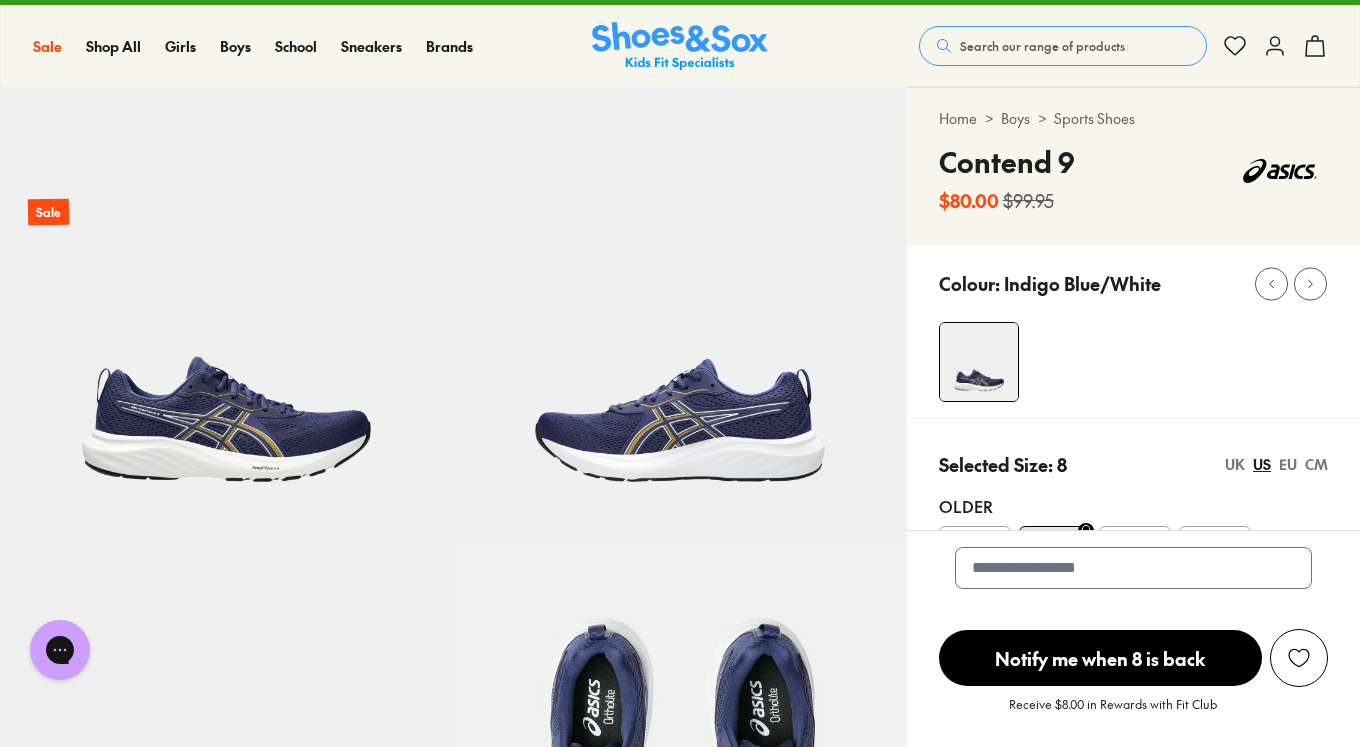 scroll, scrollTop: 0, scrollLeft: 0, axis: both 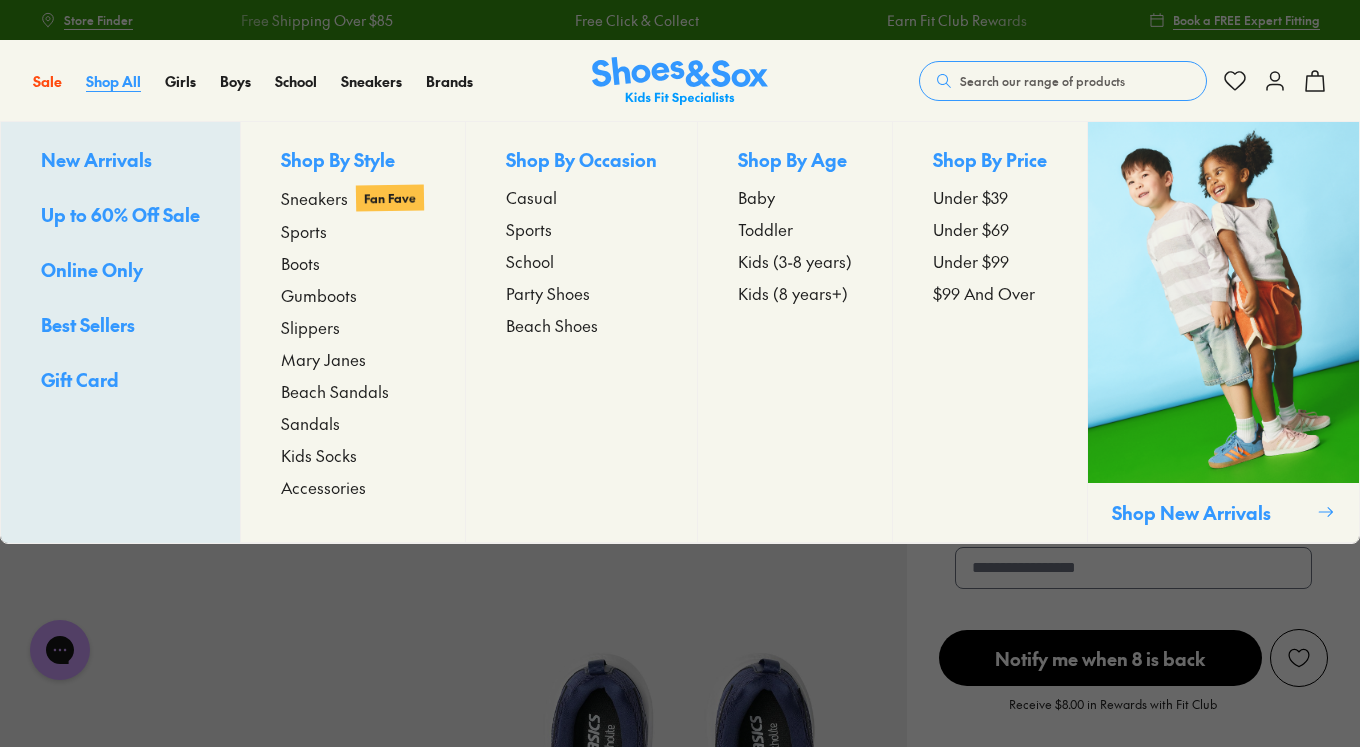 click on "Shop All" at bounding box center [113, 81] 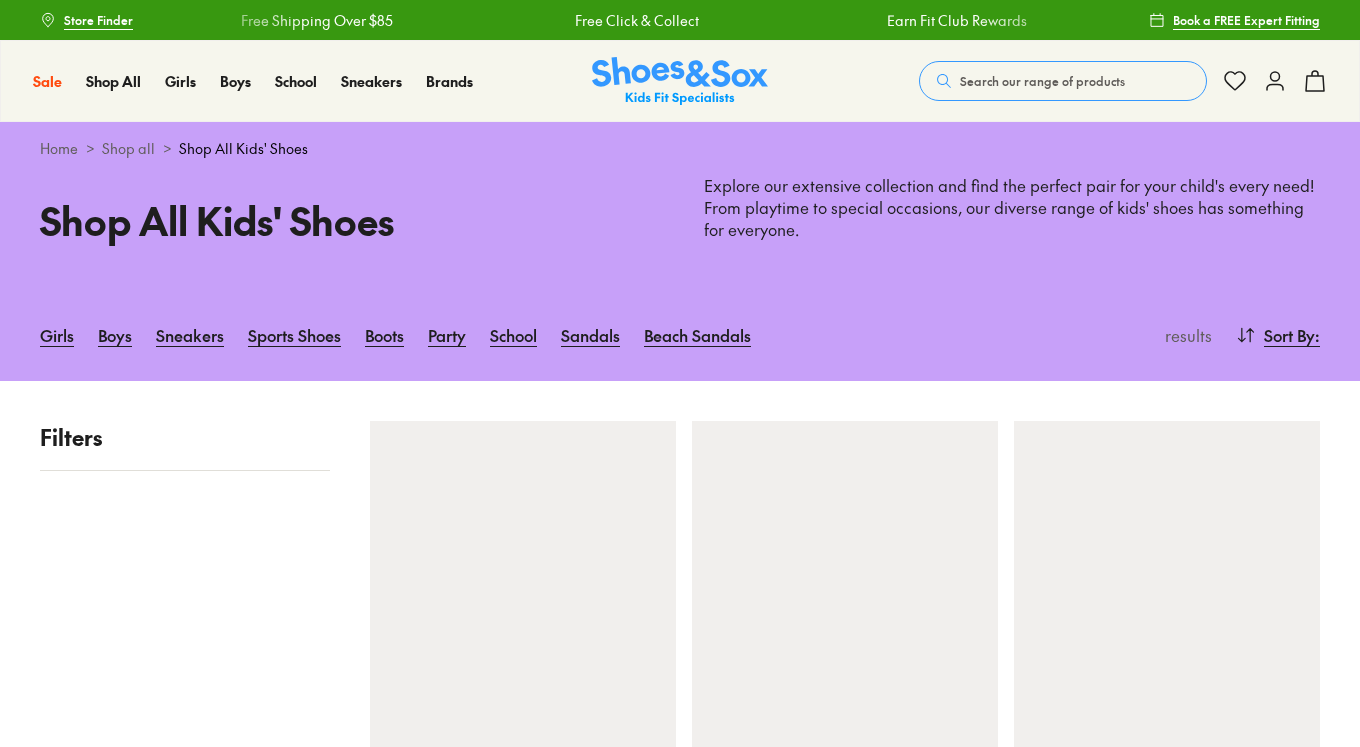scroll, scrollTop: 0, scrollLeft: 0, axis: both 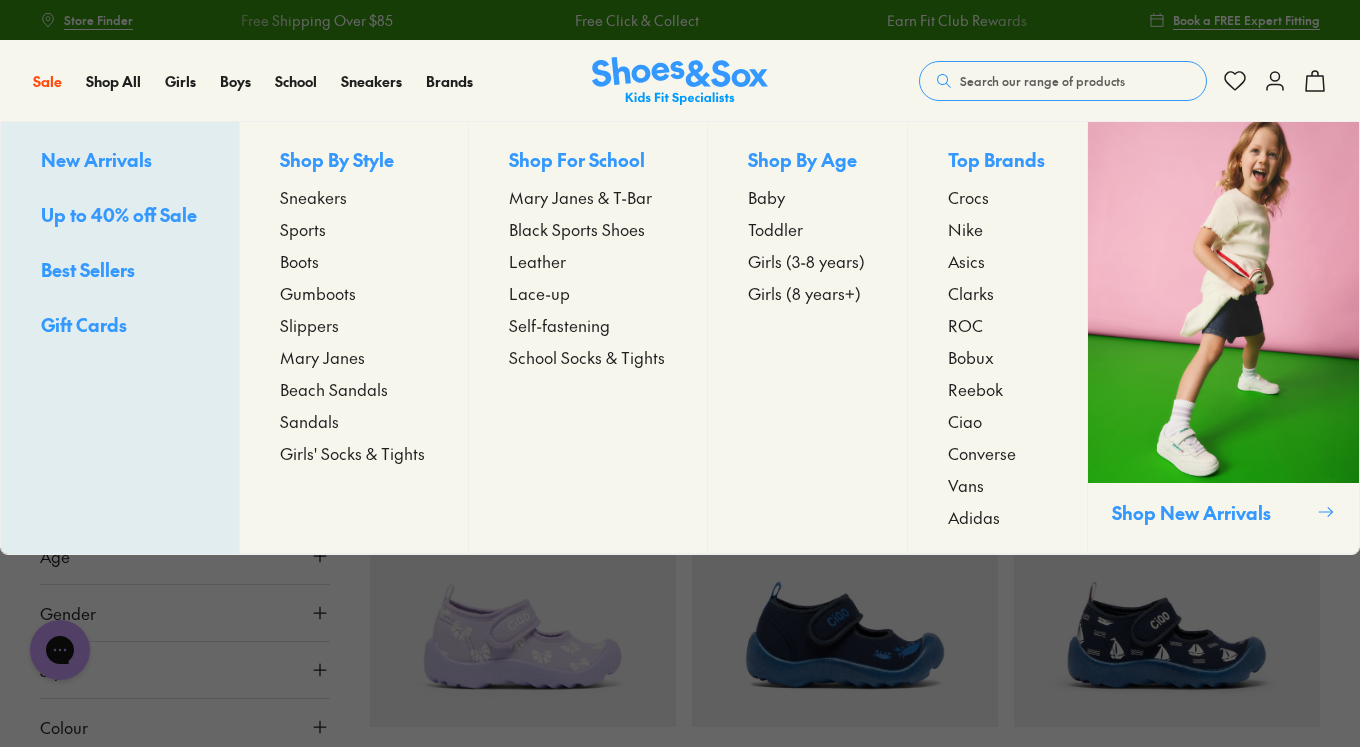 click on "Sneakers" at bounding box center [313, 197] 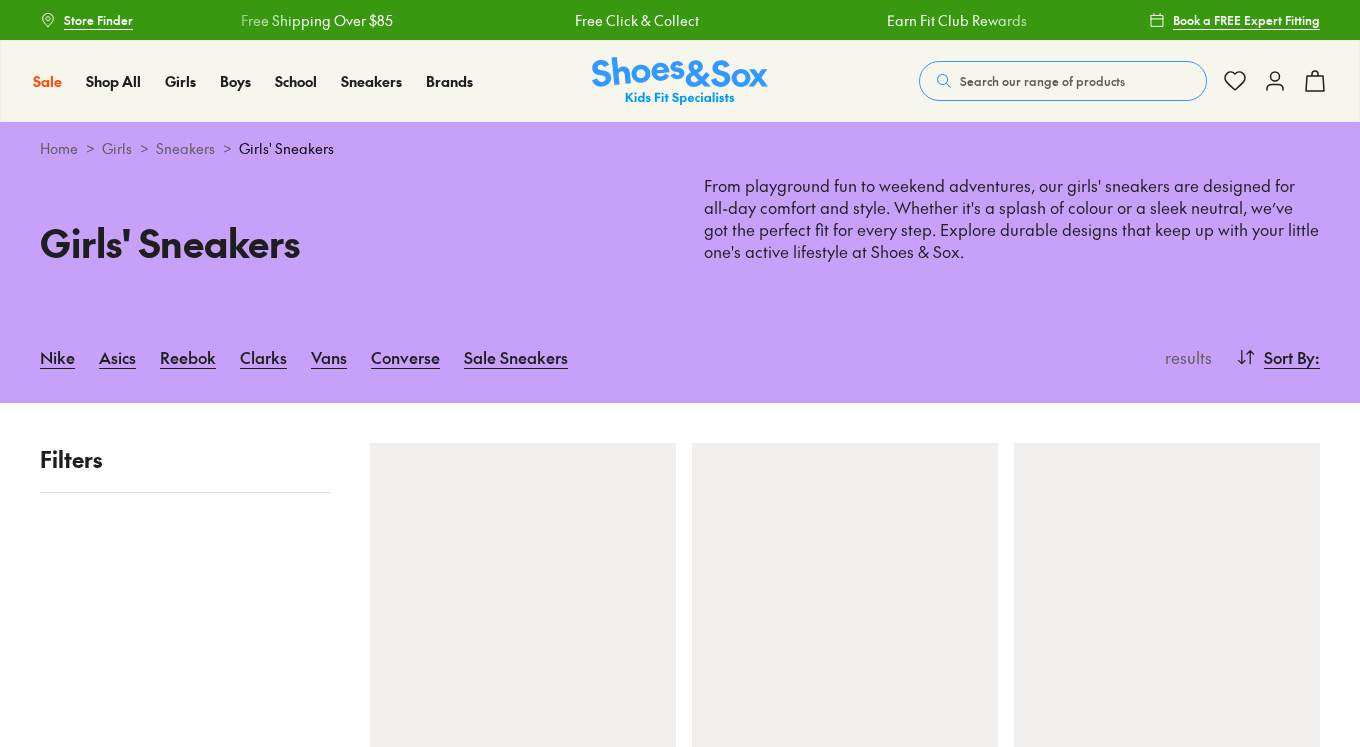 scroll, scrollTop: 0, scrollLeft: 0, axis: both 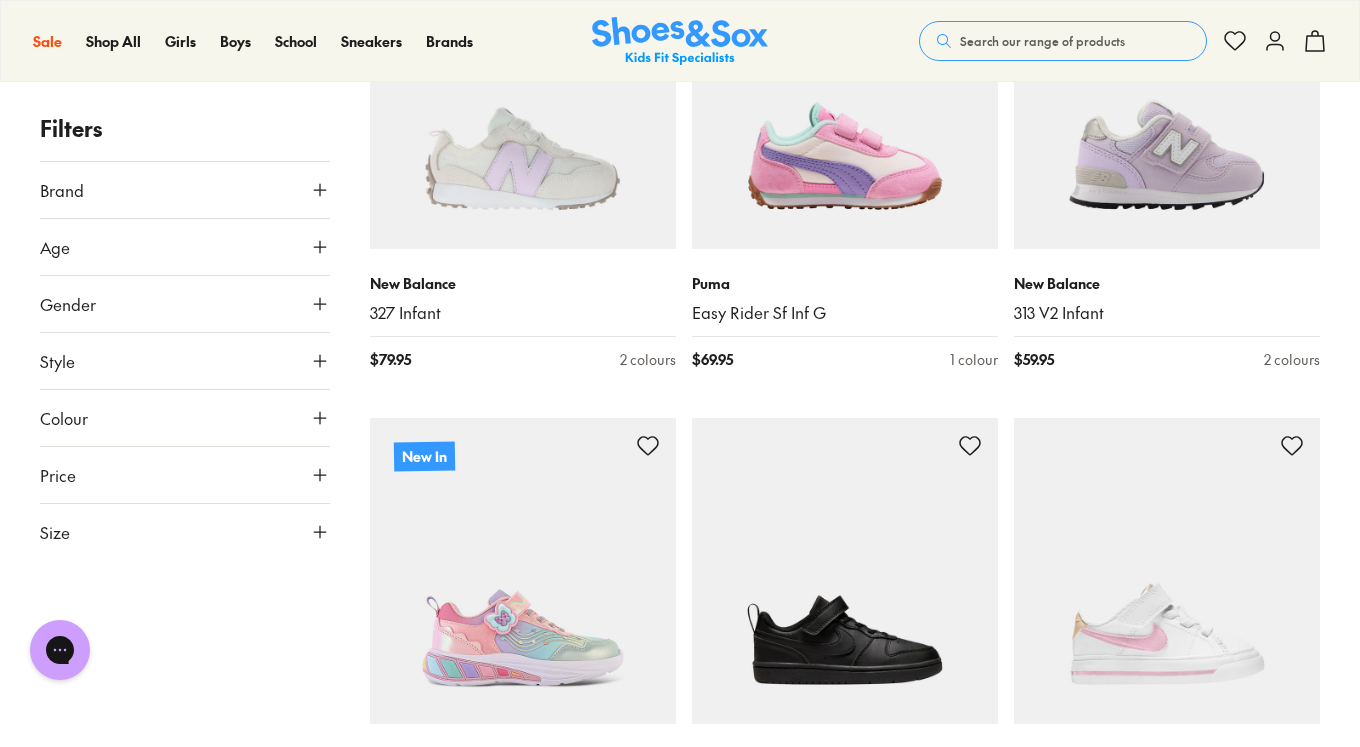 click on "Age" at bounding box center (185, 247) 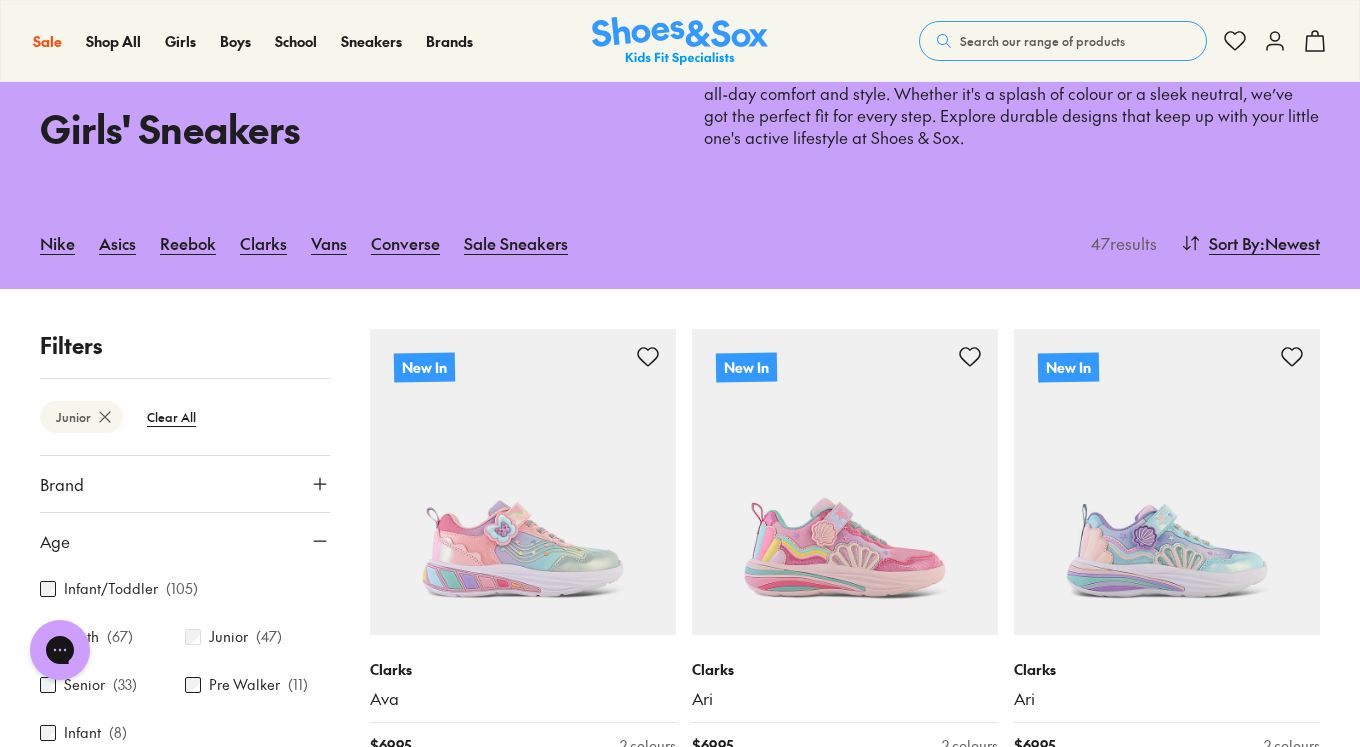 scroll, scrollTop: 414, scrollLeft: 0, axis: vertical 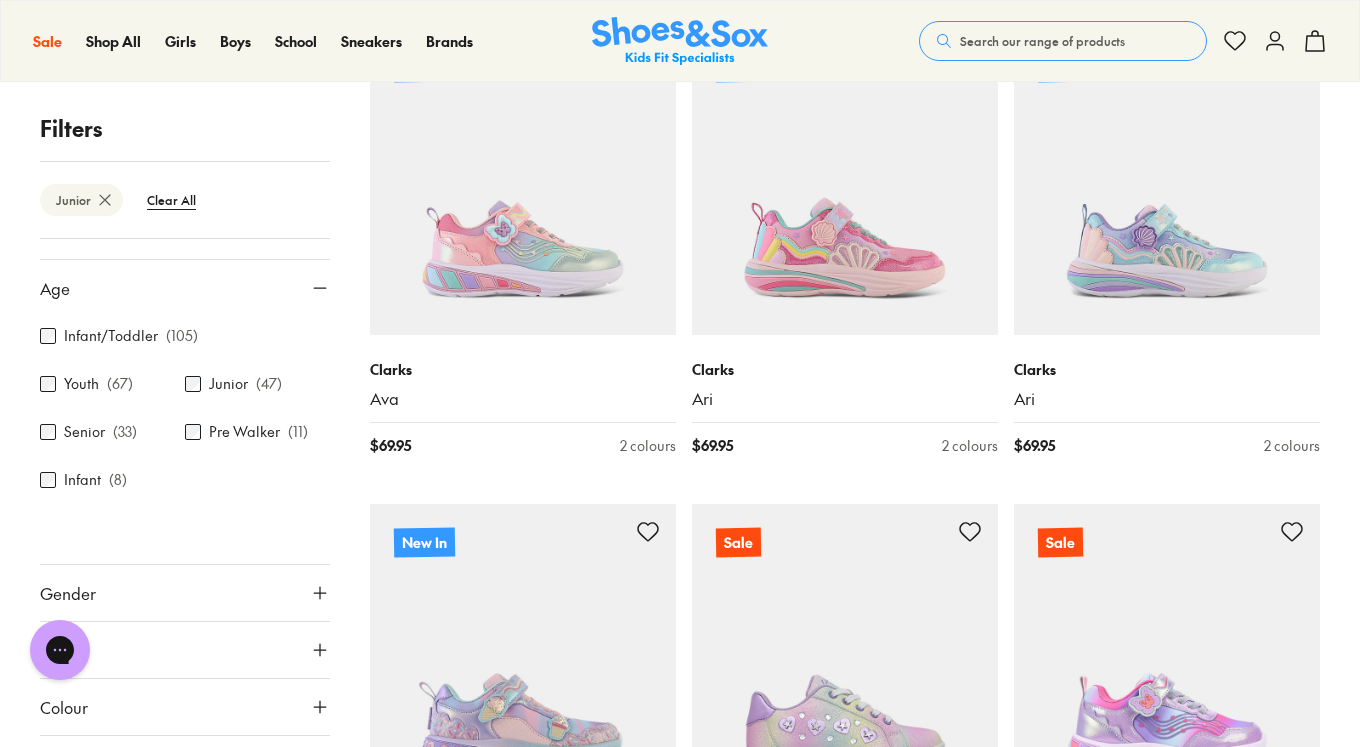 click on "Filters Junior   Clear All Brand Adidas Originals Adidas Performance Asics Ciao Clarks ( 19 ) Converse New Balance Nike Old Soles Puma Reebok ( 28 ) Skechers Vans Walnut Age Infant/Toddler ( 105 ) Youth ( 67 ) Junior ( 47 ) Senior ( 33 ) Pre Walker ( 11 ) Infant ( 8 ) Gender All Girls Unisex Style Sneakers ( 47 ) Prewalker Colour White ( 20 ) Pink ( 6 ) Black ( 1 ) Purple ( 4 ) Blue ( 5 ) Multi Colour ( 5 ) Grey Beige ( 3 ) Red ( 2 ) Brown Navy Orange ( 1 ) Gold Light Blue Silver Green Price Min $ 25 Max $ 170 Size EU UK US 0-12 Months 17 18 19 20 1-3 Years 21 22 23 24 25 26 27 3-8 Years 28 29 30 31 32 33 34 8+ Years 35 36 37 38 39 40 New In Clarks Ava $ 69.95 2 colours New In Clarks Ari $ 69.95 2 colours New In Clarks Ari $ 69.95 2 colours New In Clarks Annie $ 69.95 1 colour Sale Clarks Dulcie Senior $ 50.00 $ 69.95 1 colour Sale Clarks Ava $ 50.00 $ 69.95 2 colours Sale Clarks Danika Junior $ 45.00 $ 59.95 1 colour Sale Clarks Dazzling Hi $ 50.00 $ 69.95 1 colour Sale Clarks Dominique $ 50.00 $ 69.95 Sale" at bounding box center [680, 2629] 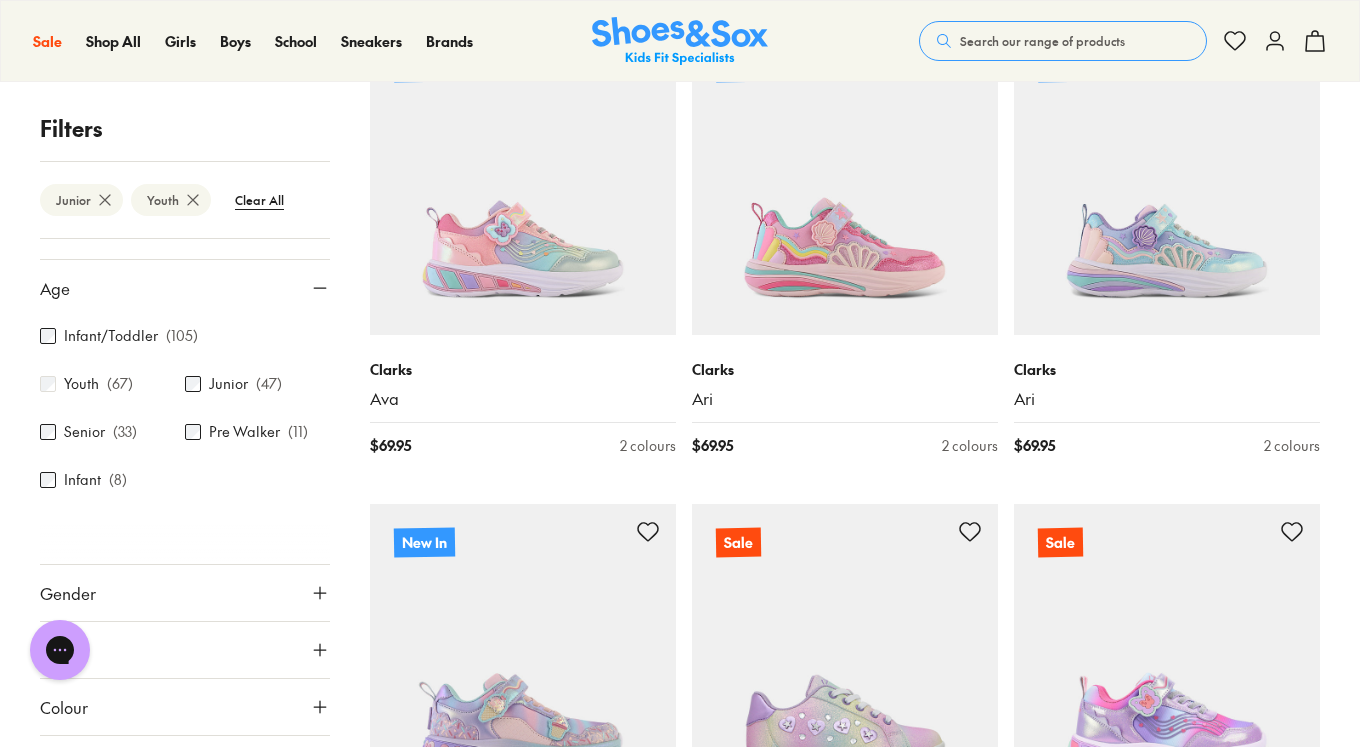 scroll, scrollTop: 96, scrollLeft: 0, axis: vertical 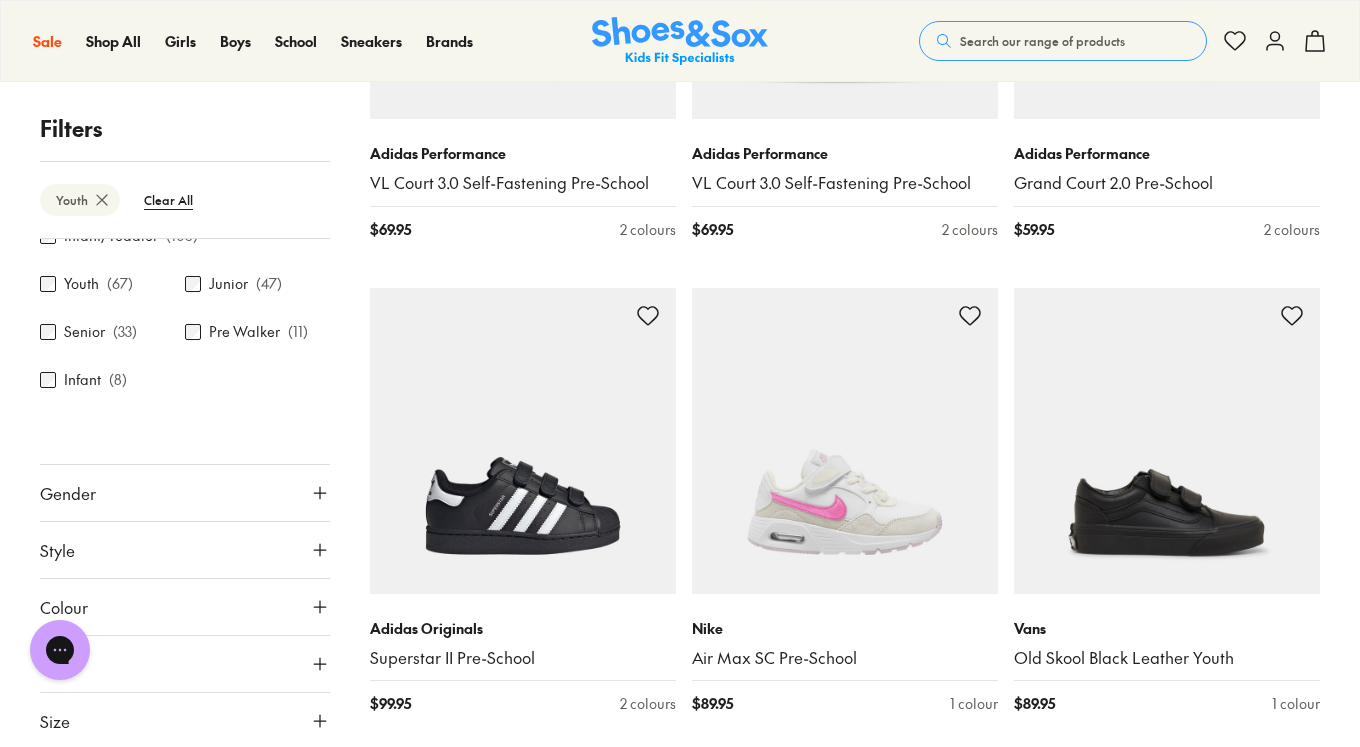 click 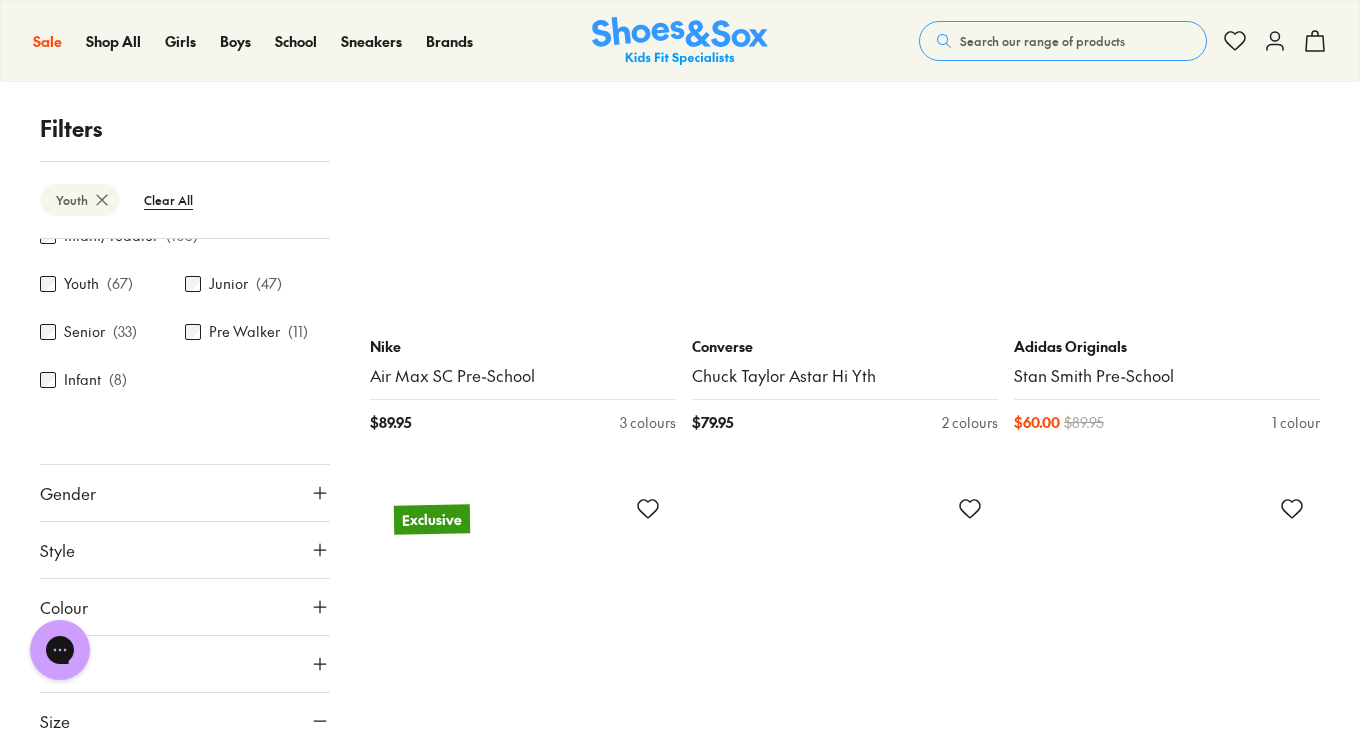 scroll, scrollTop: 5905, scrollLeft: 0, axis: vertical 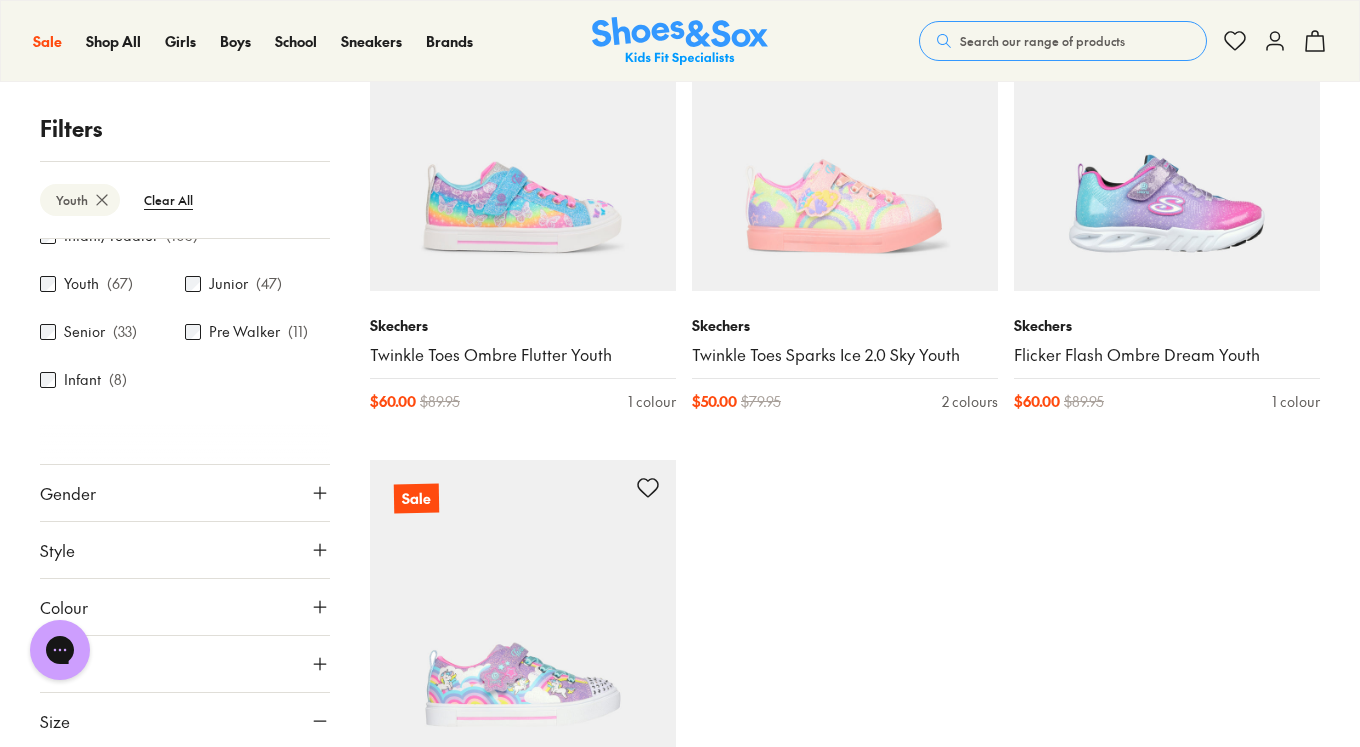click at bounding box center (185, 444) 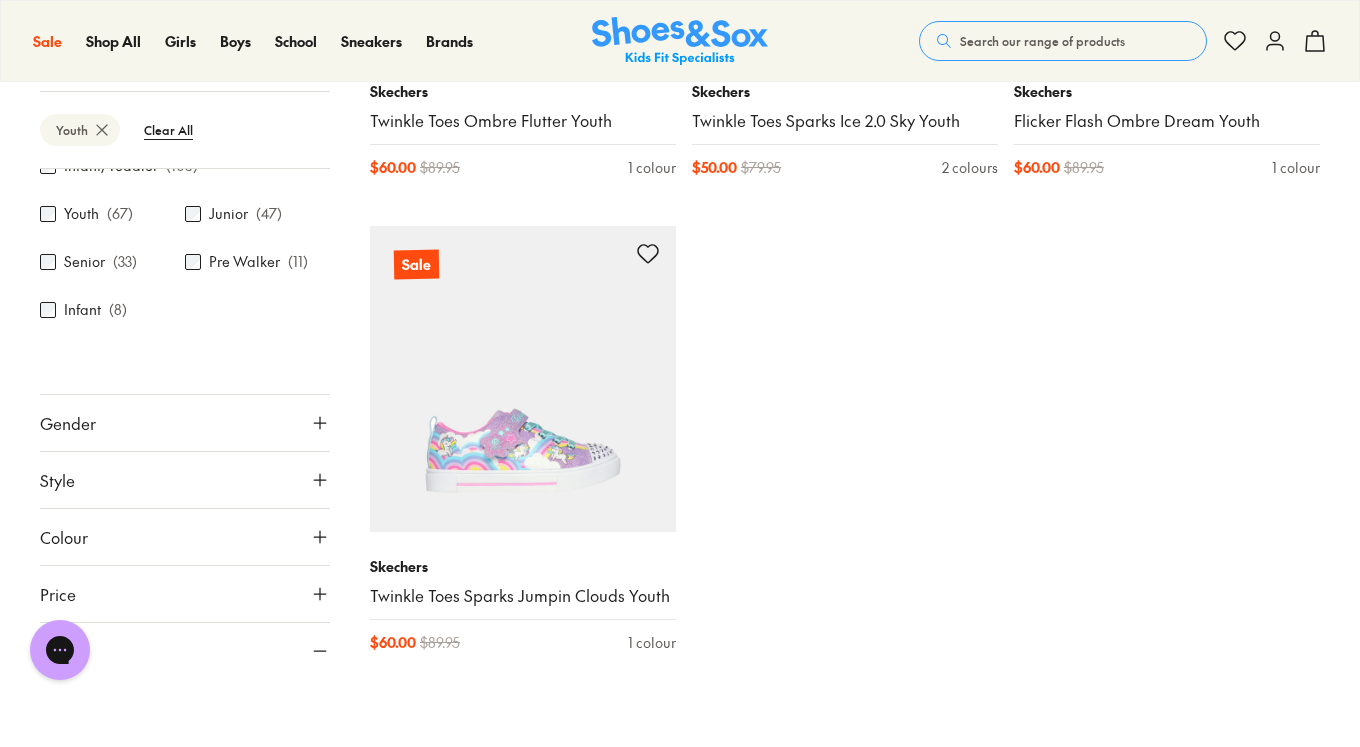 scroll, scrollTop: 11119, scrollLeft: 0, axis: vertical 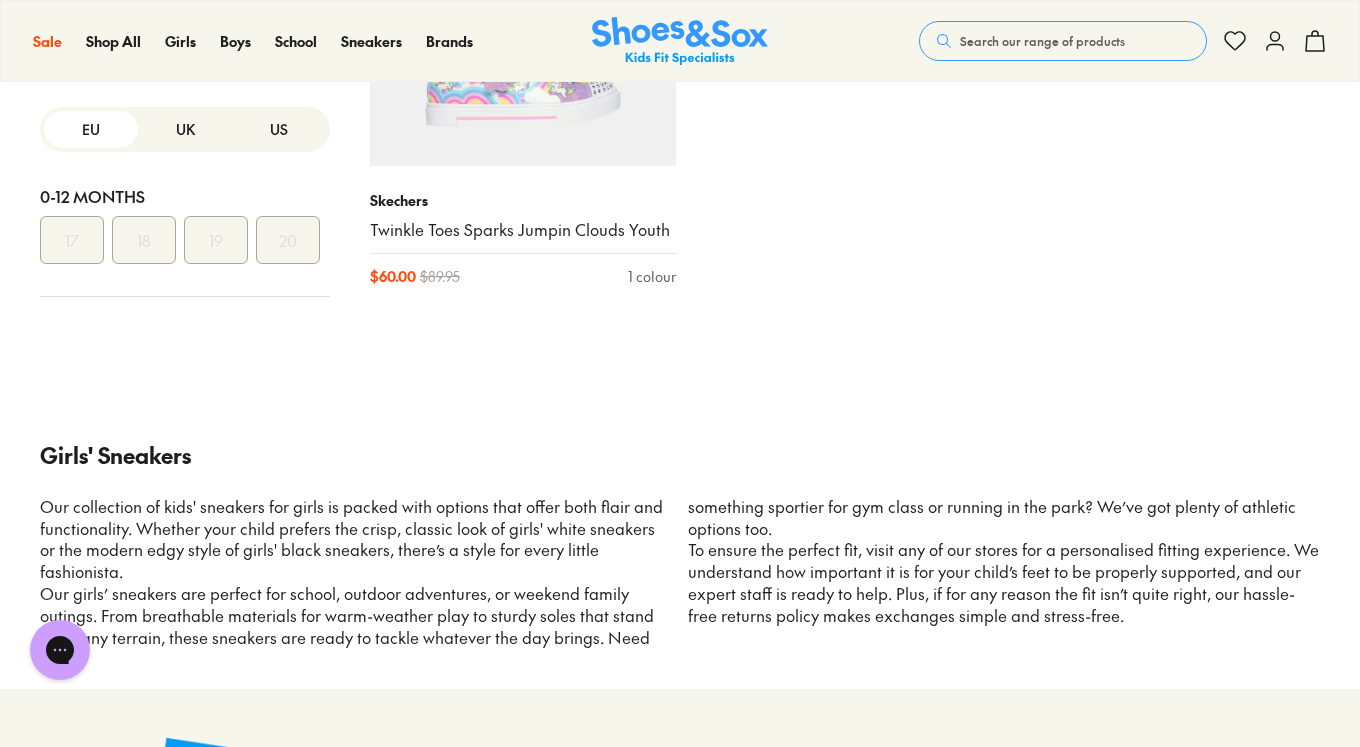 click on "US" at bounding box center [279, 129] 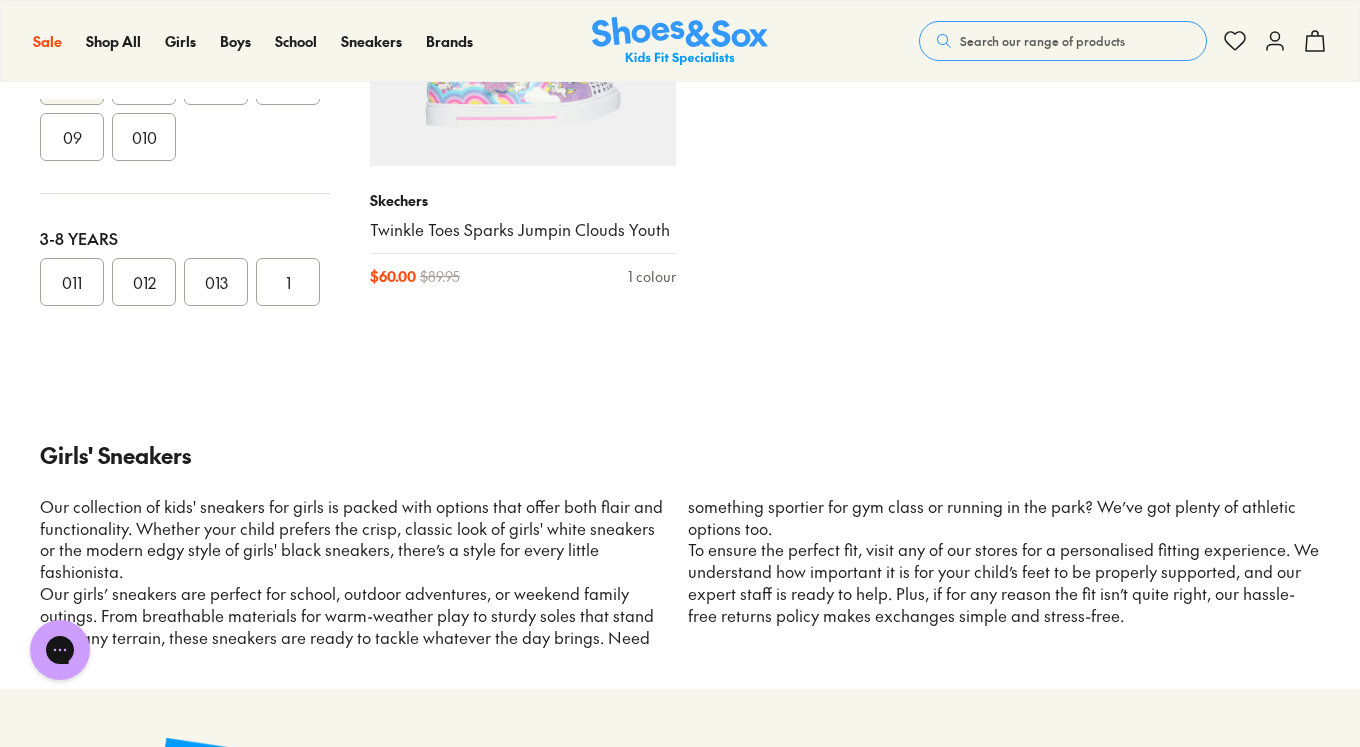 scroll, scrollTop: 310, scrollLeft: 0, axis: vertical 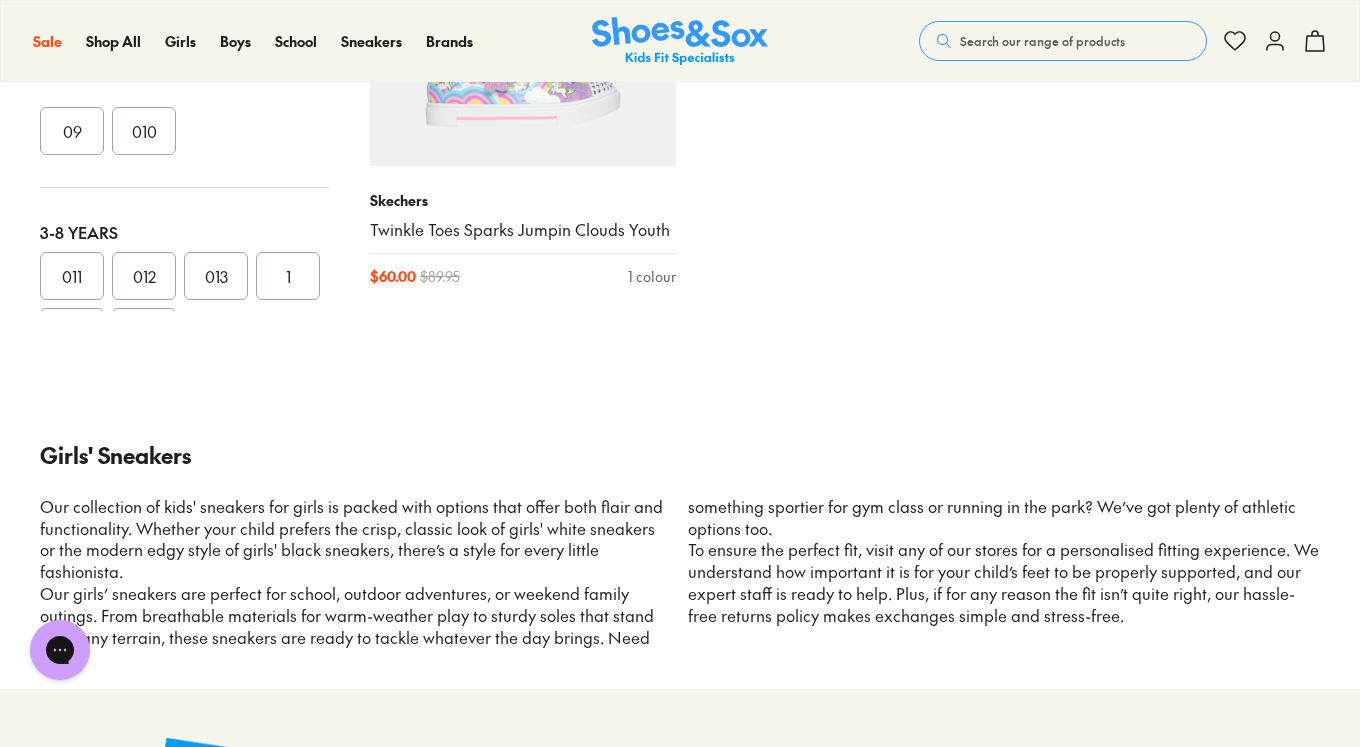 click on "08" at bounding box center [288, 75] 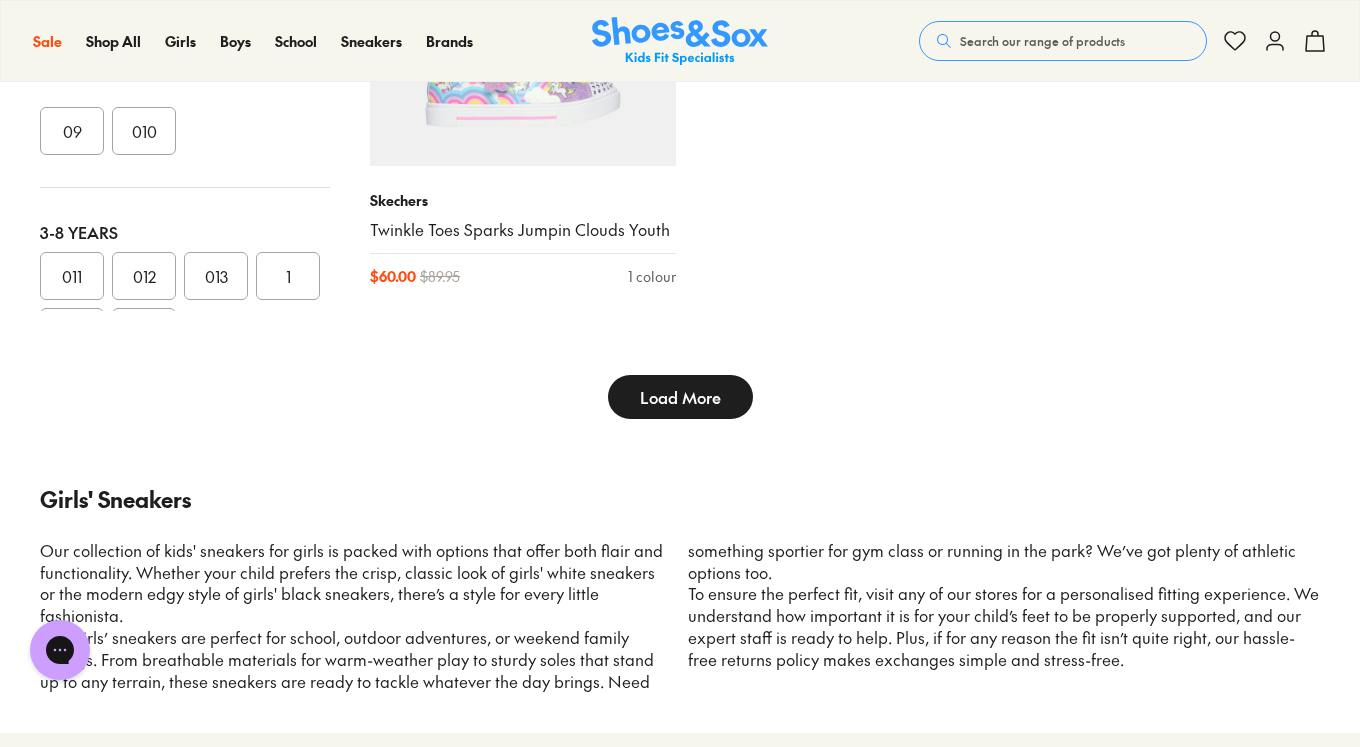scroll, scrollTop: 0, scrollLeft: 0, axis: both 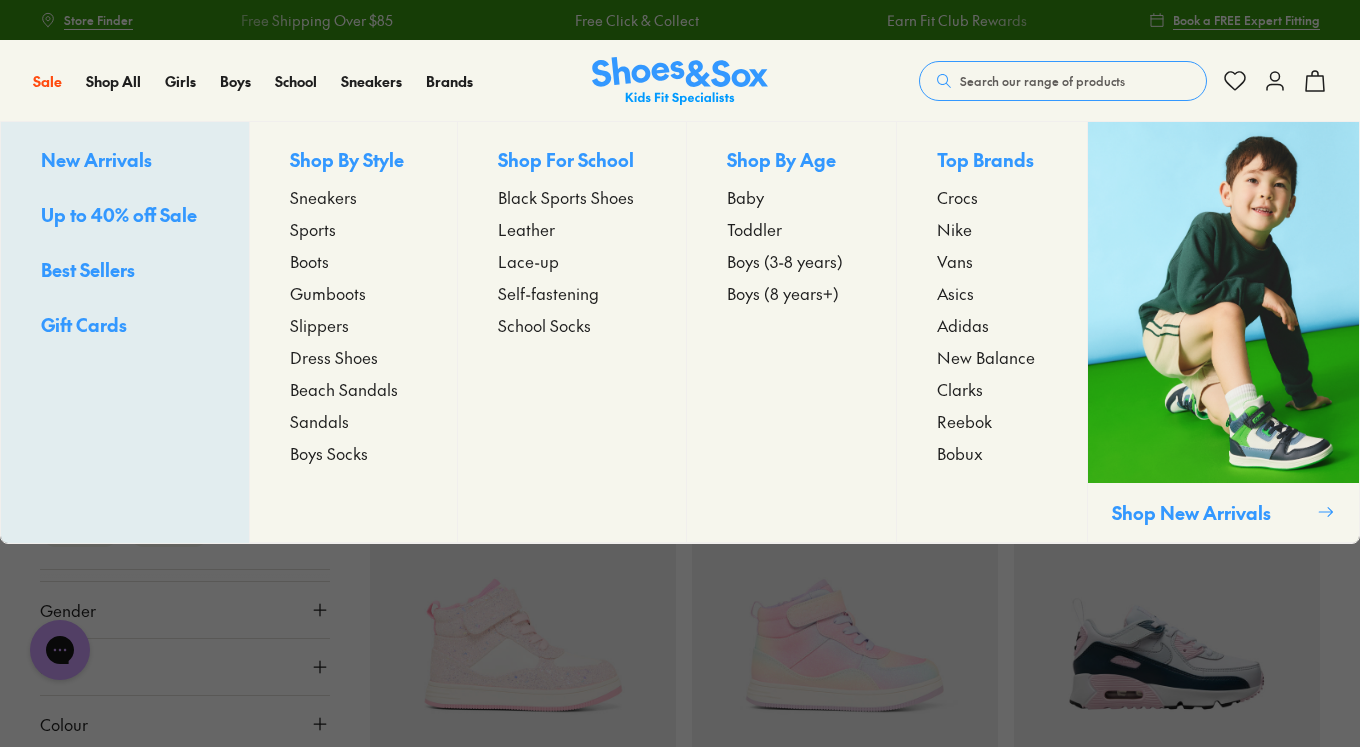 click on "Sneakers" at bounding box center [323, 197] 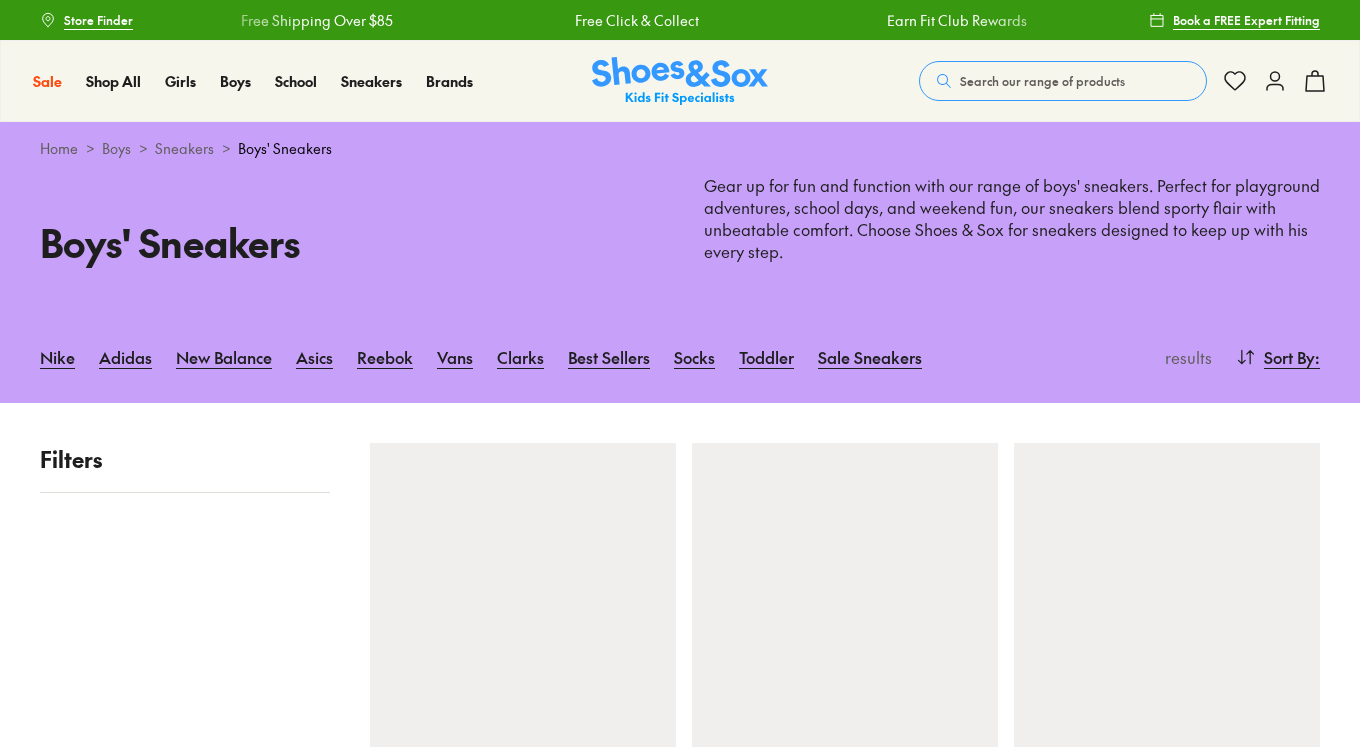 scroll, scrollTop: 0, scrollLeft: 0, axis: both 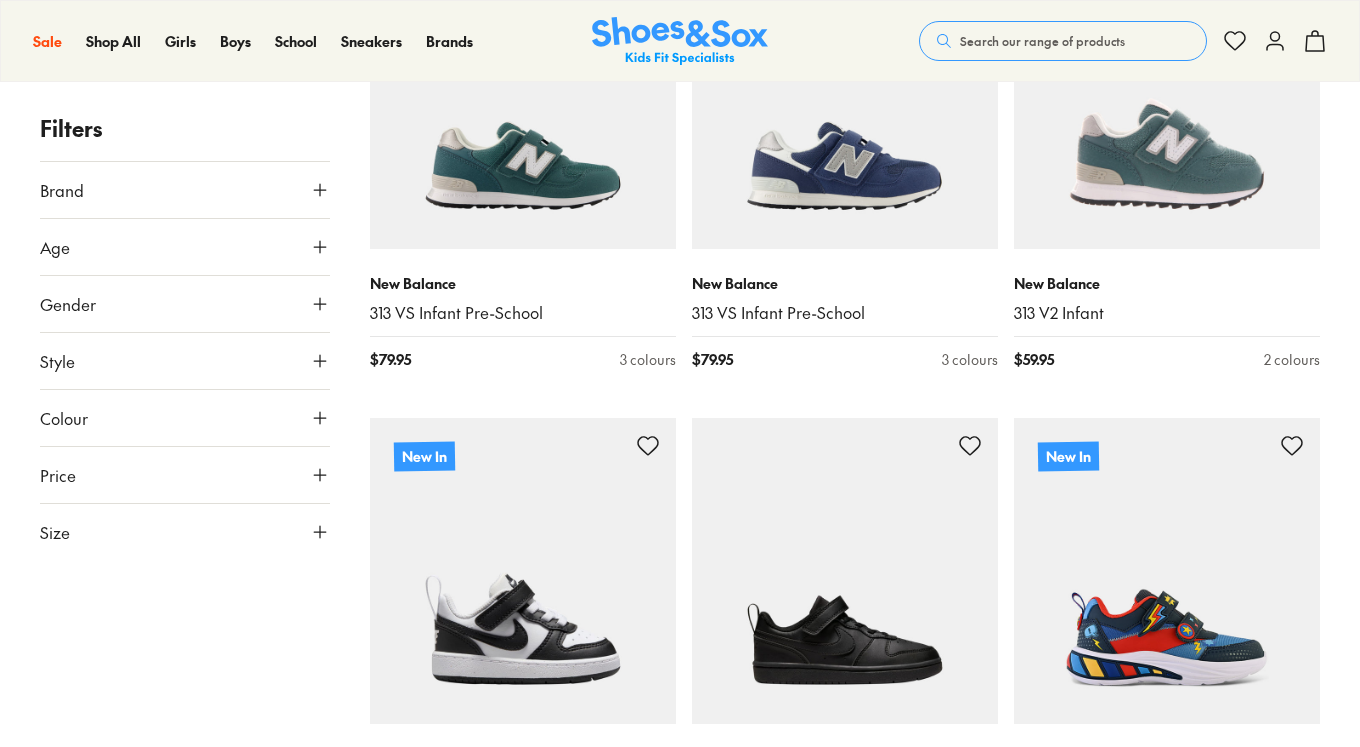 click 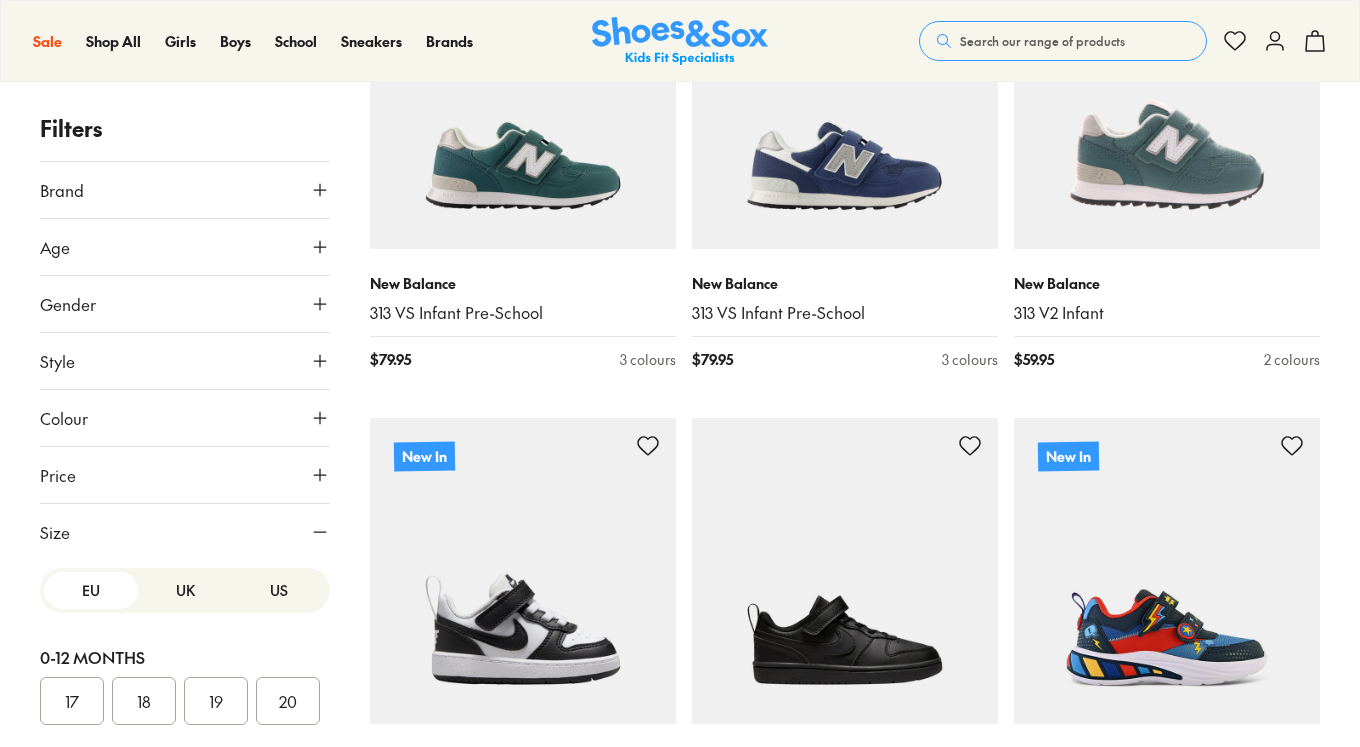 drag, startPoint x: 321, startPoint y: 459, endPoint x: 328, endPoint y: 488, distance: 29.832869 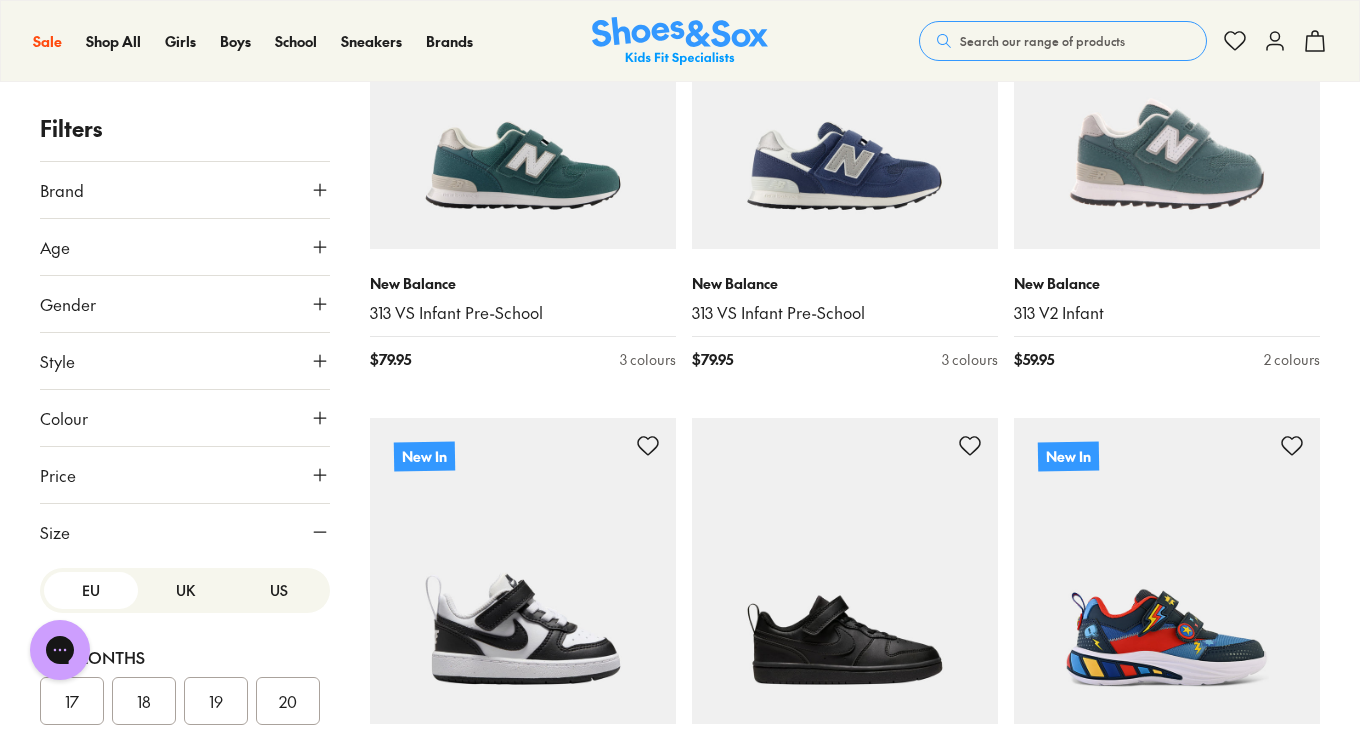 scroll, scrollTop: 0, scrollLeft: 0, axis: both 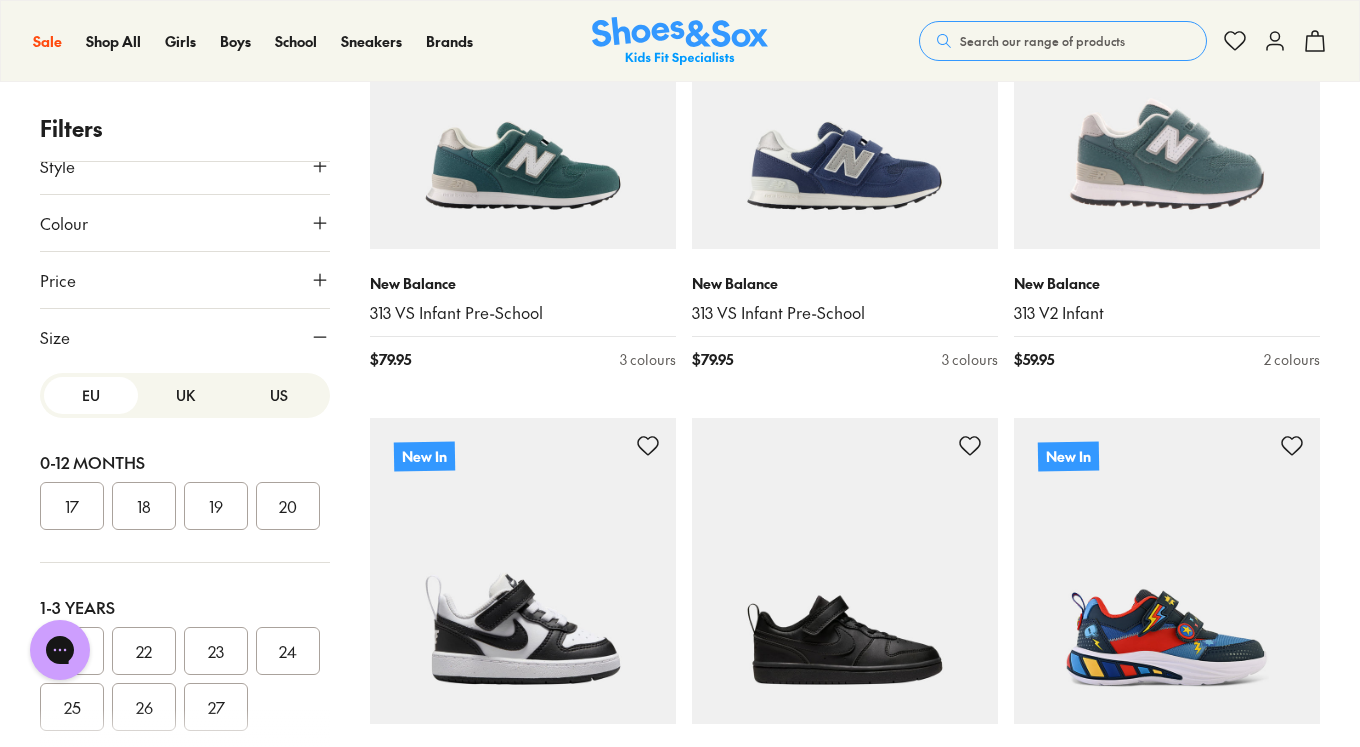 click on "US" at bounding box center (279, 395) 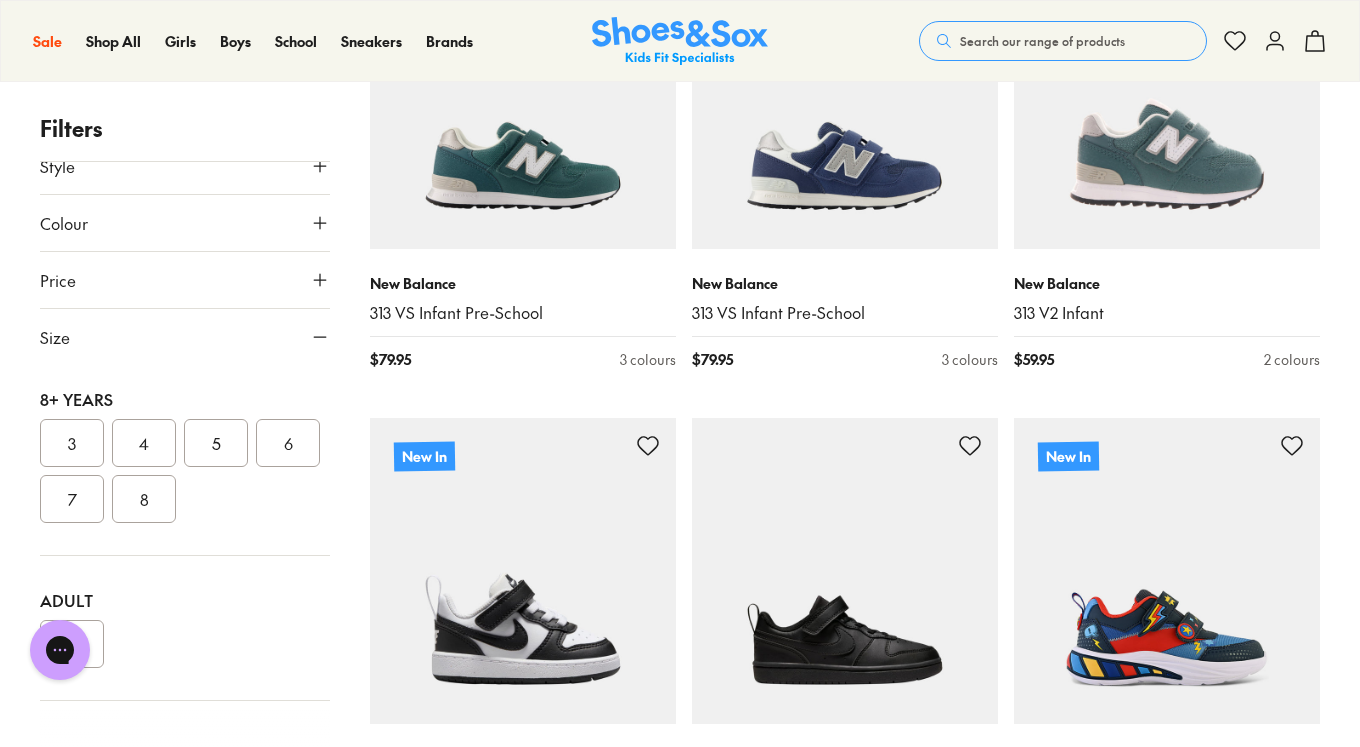 scroll, scrollTop: 664, scrollLeft: 0, axis: vertical 